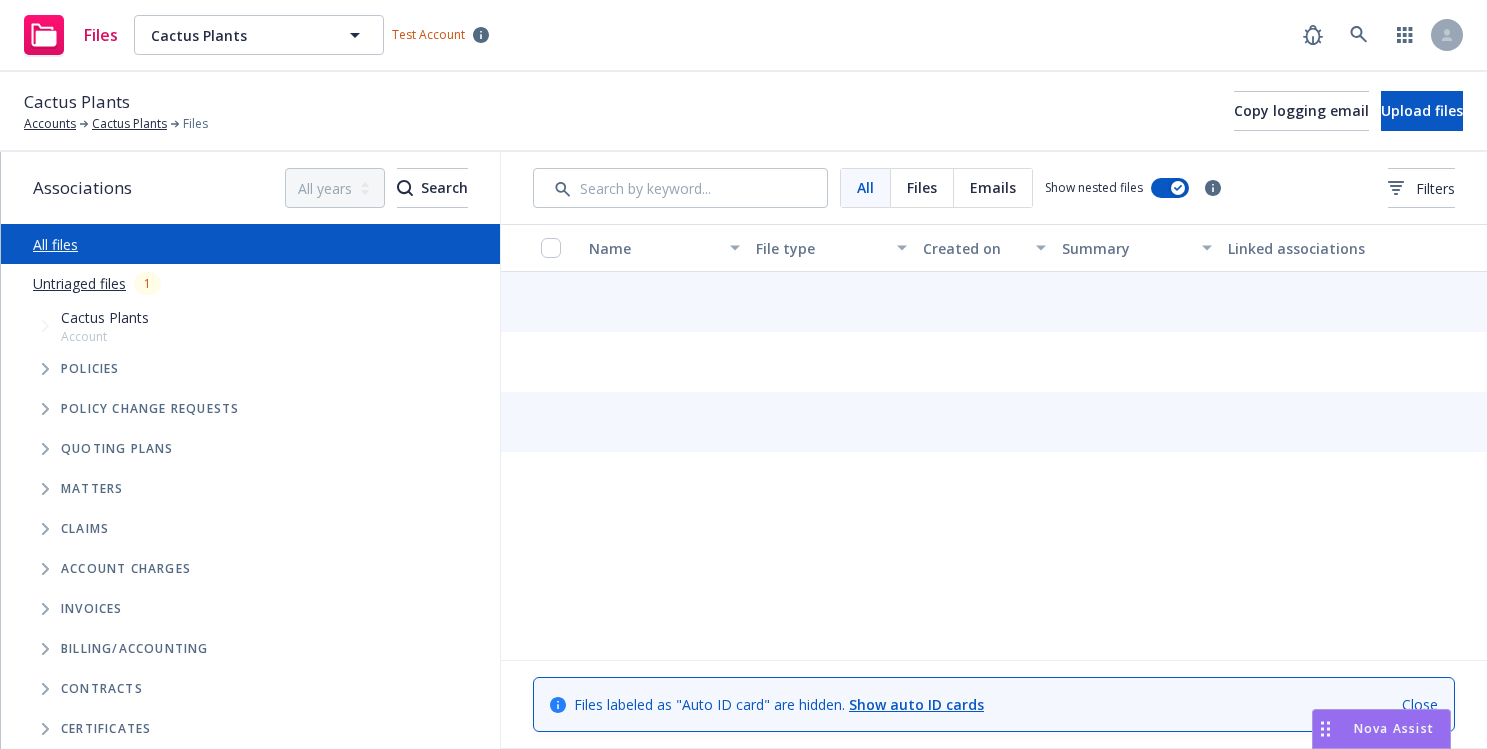 scroll, scrollTop: 0, scrollLeft: 0, axis: both 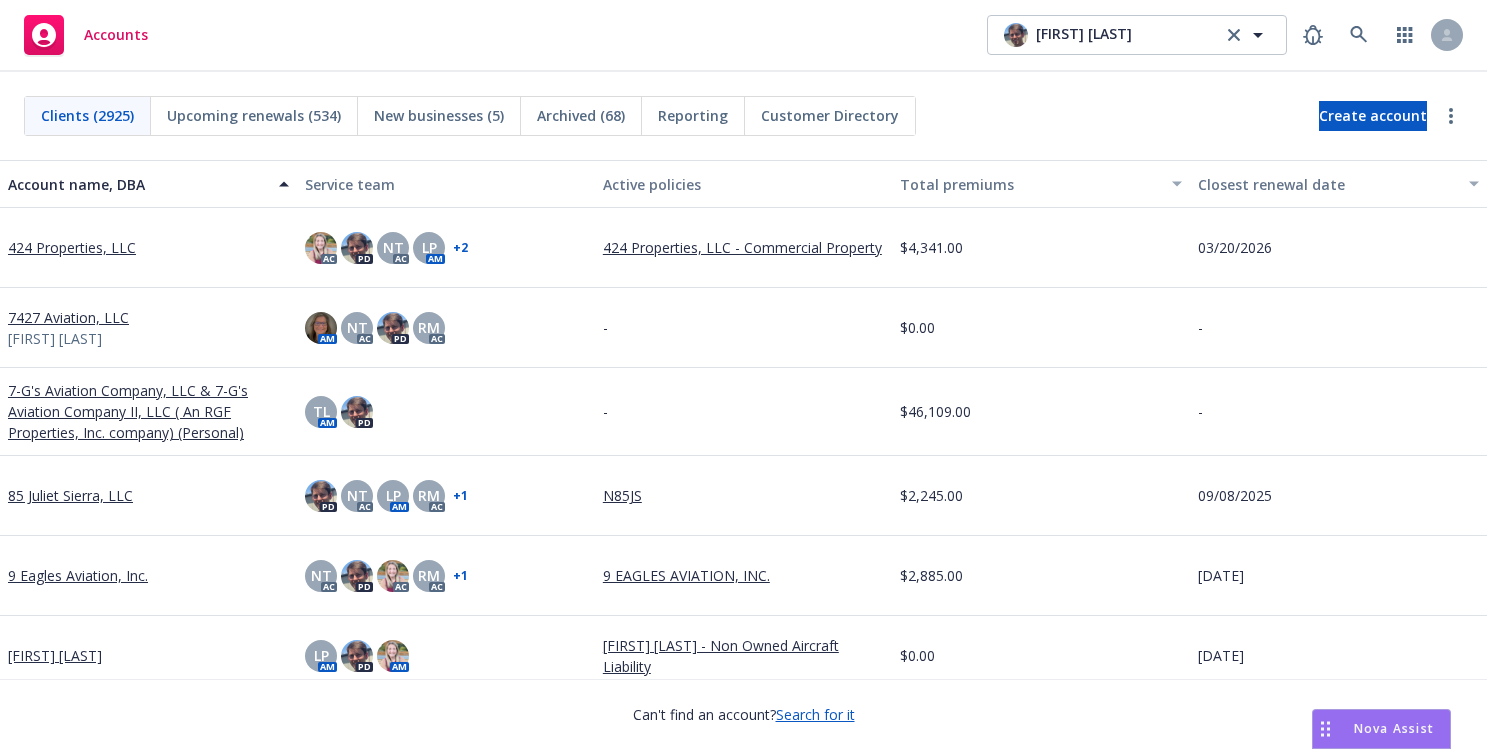 click on "Accounts [FIRST] [LAST] [FIRST] [LAST]" at bounding box center [743, 36] 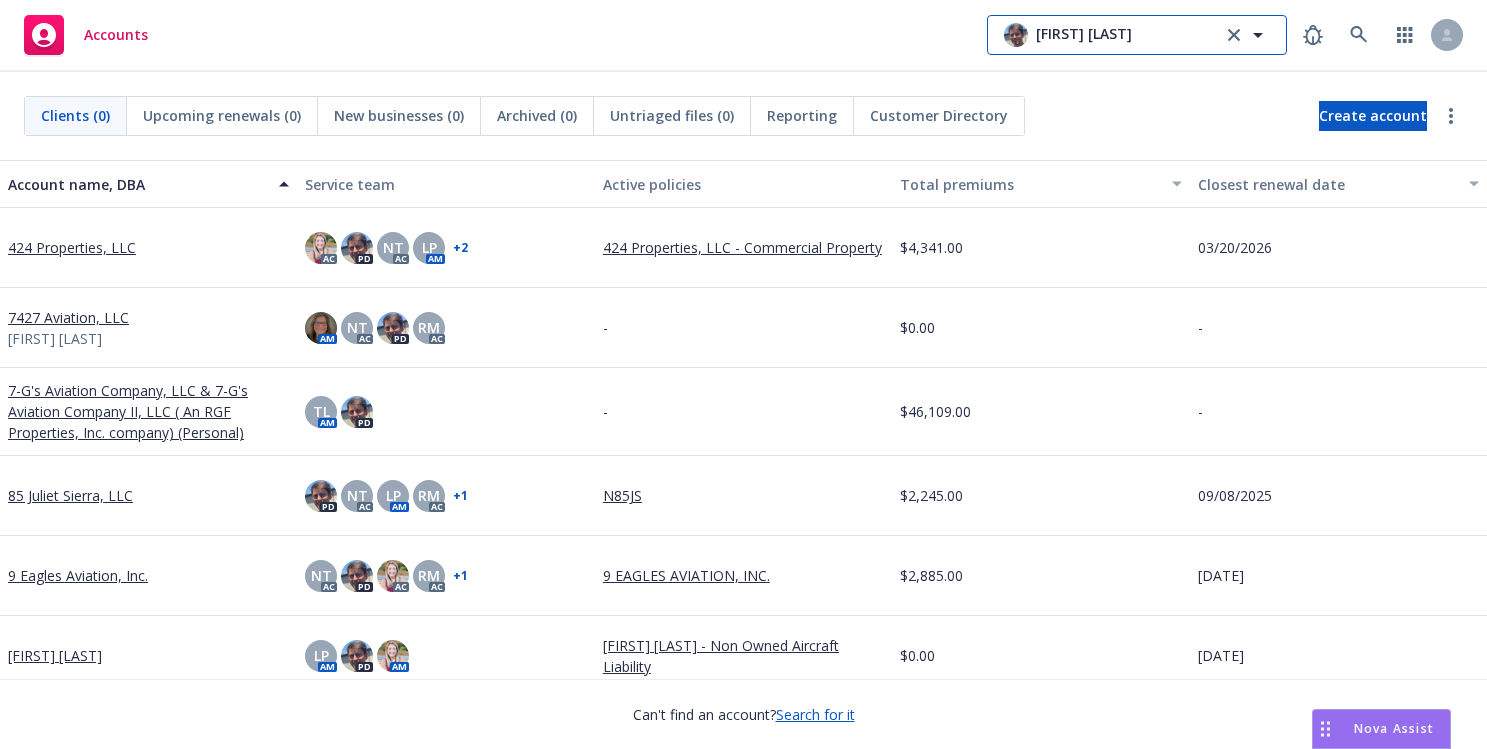 click on "[FIRST] [LAST]" at bounding box center [1084, 35] 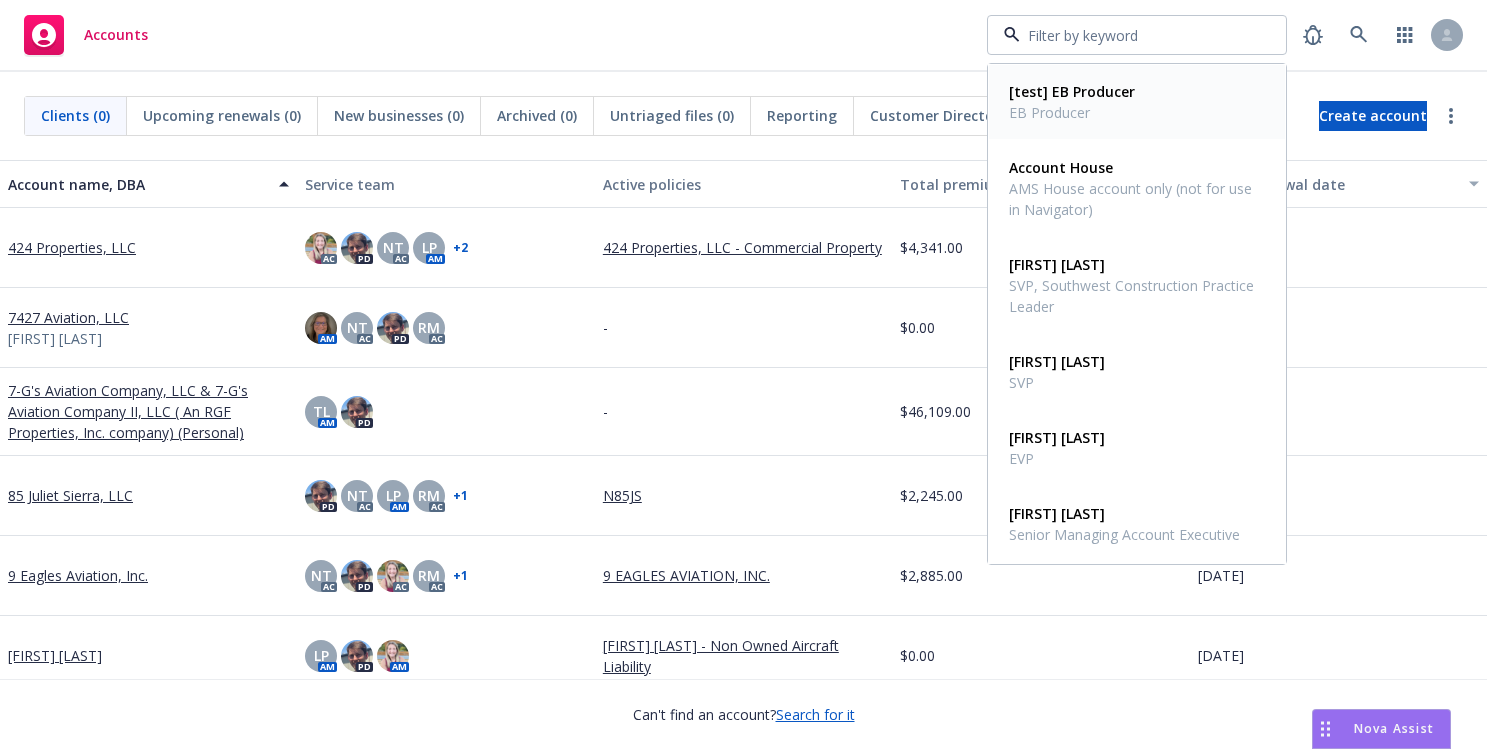 click at bounding box center [1133, 35] 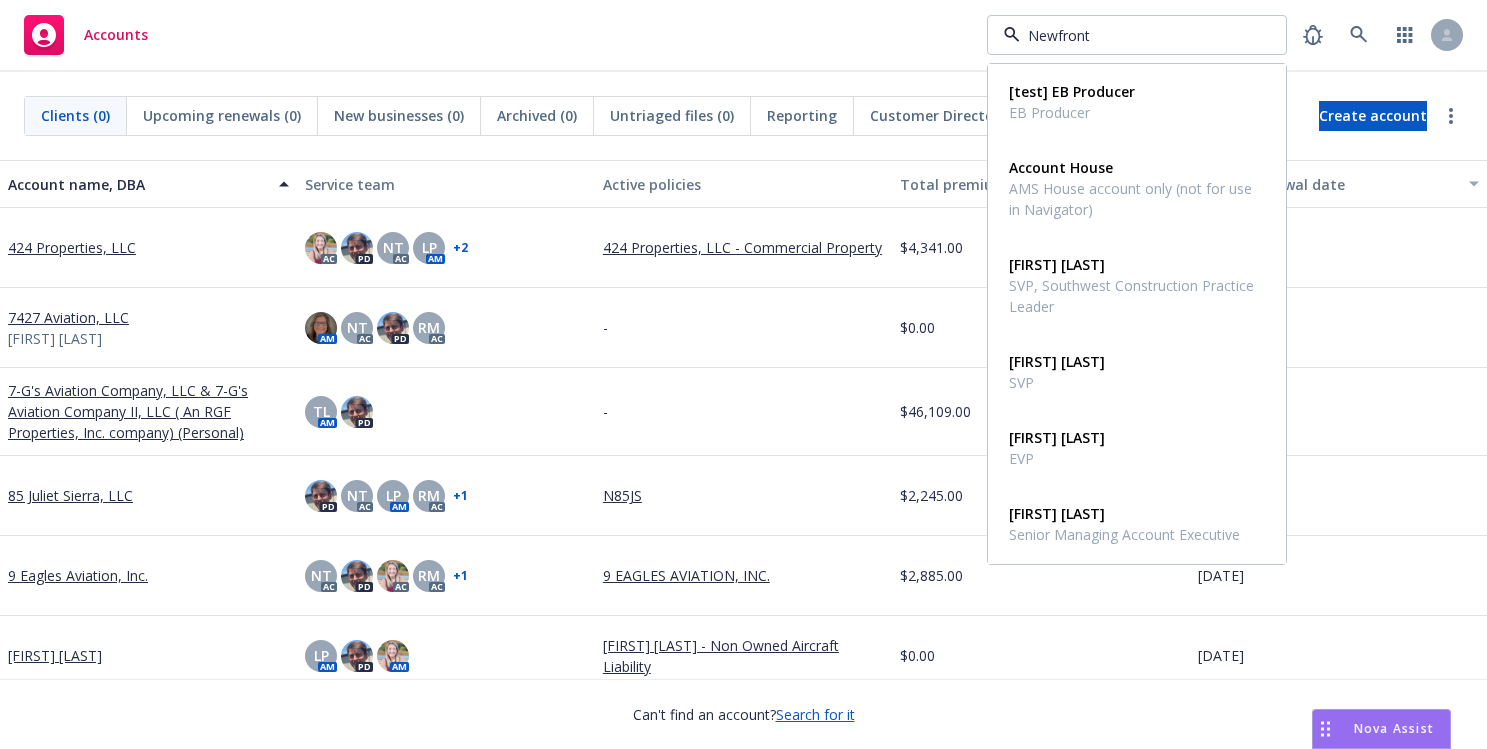 type on "Newfront A" 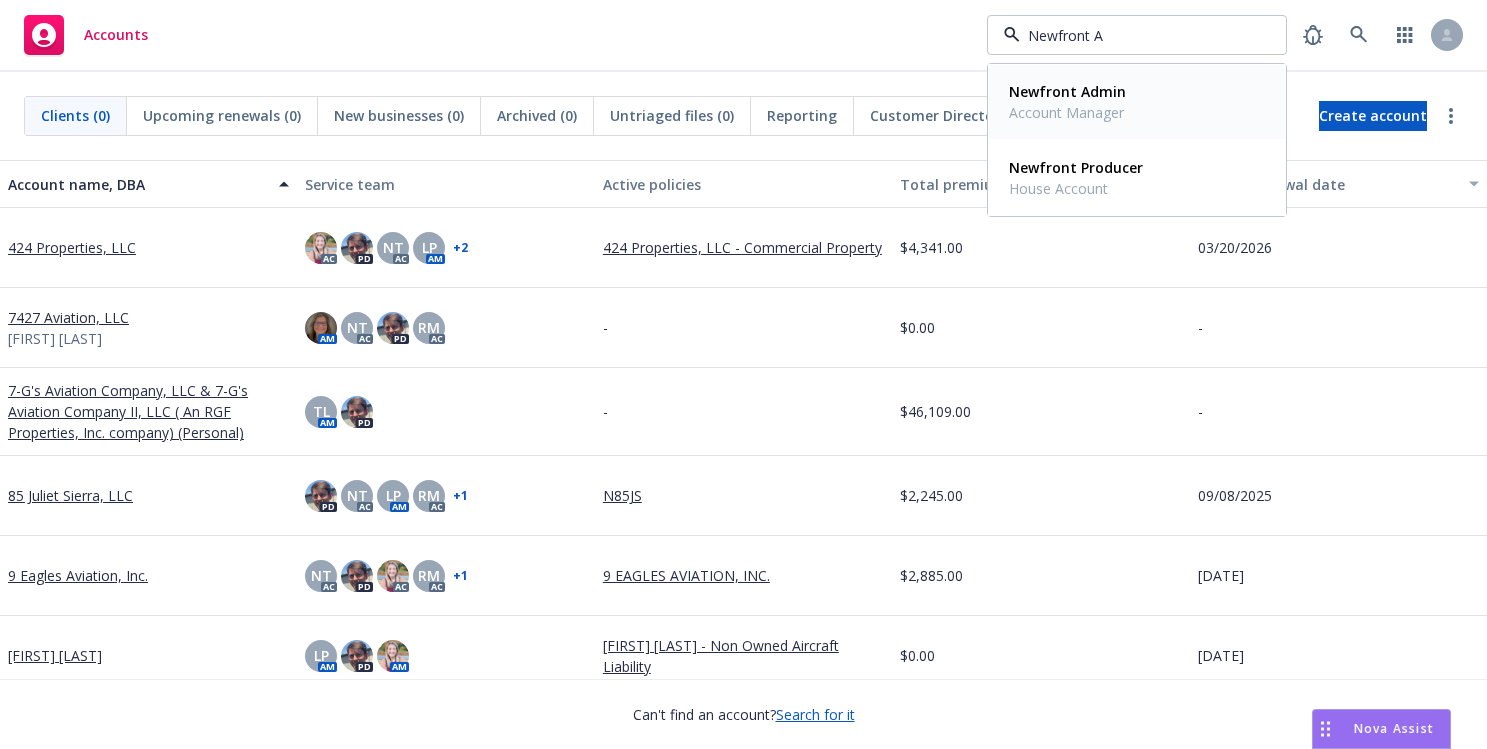click on "Newfront Admin" at bounding box center [1067, 91] 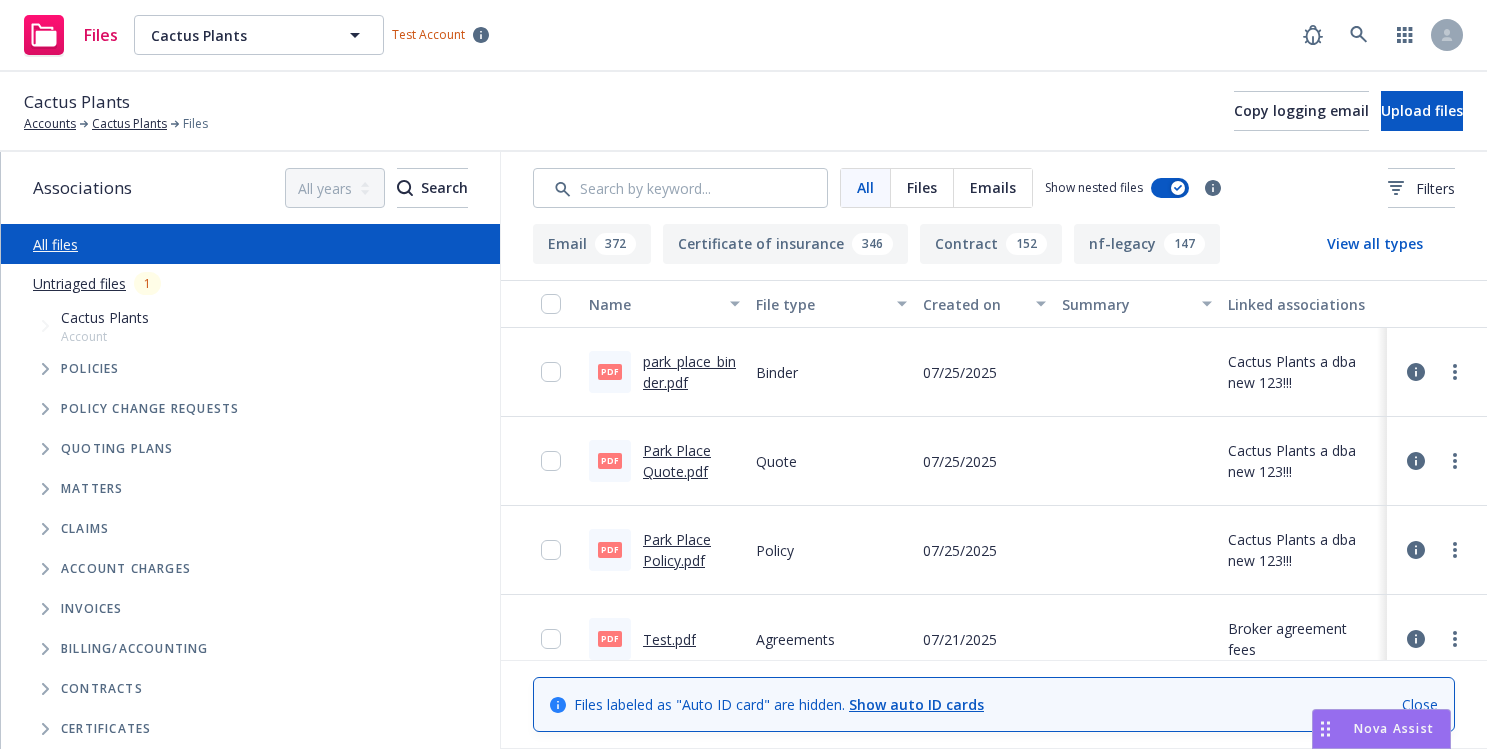 scroll, scrollTop: 0, scrollLeft: 0, axis: both 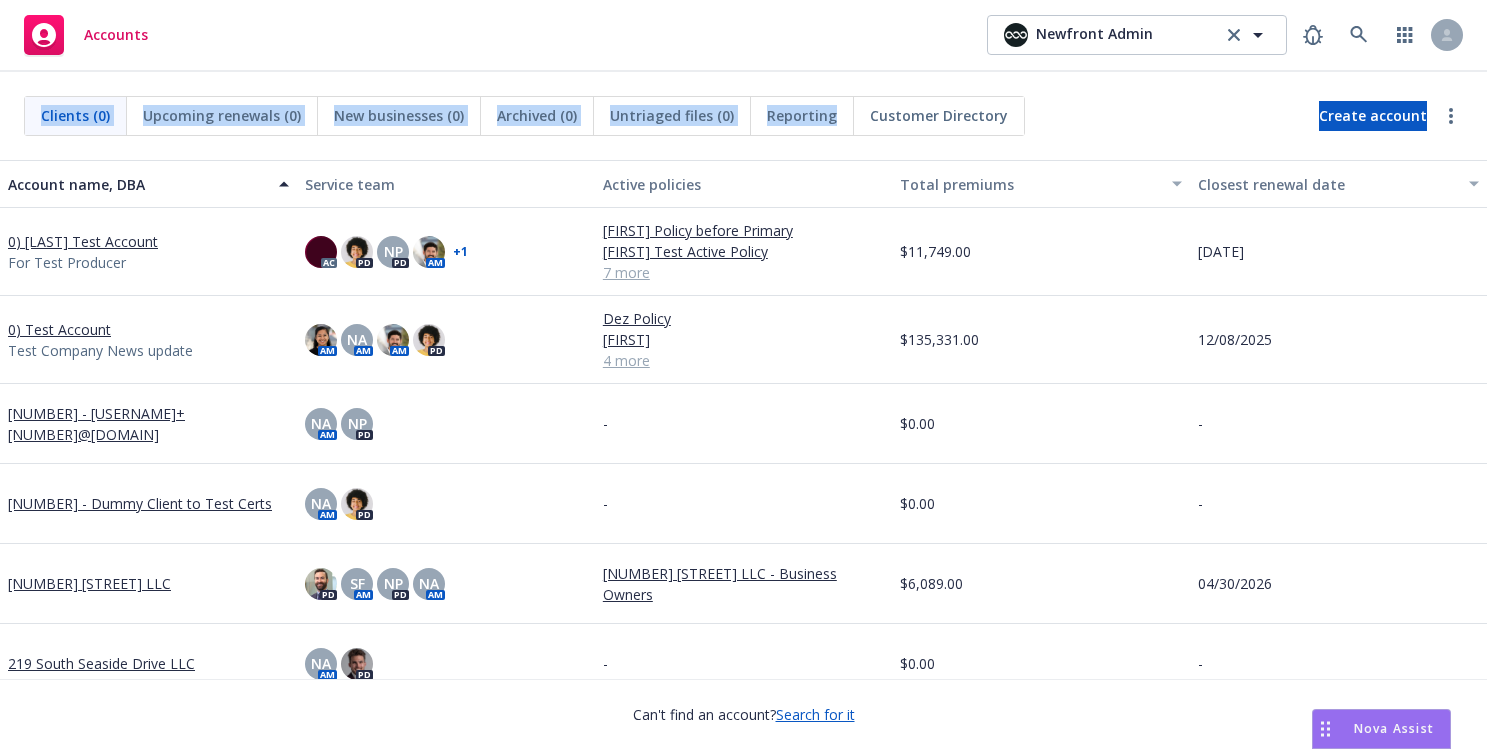 drag, startPoint x: 12, startPoint y: 90, endPoint x: 776, endPoint y: 135, distance: 765.3241 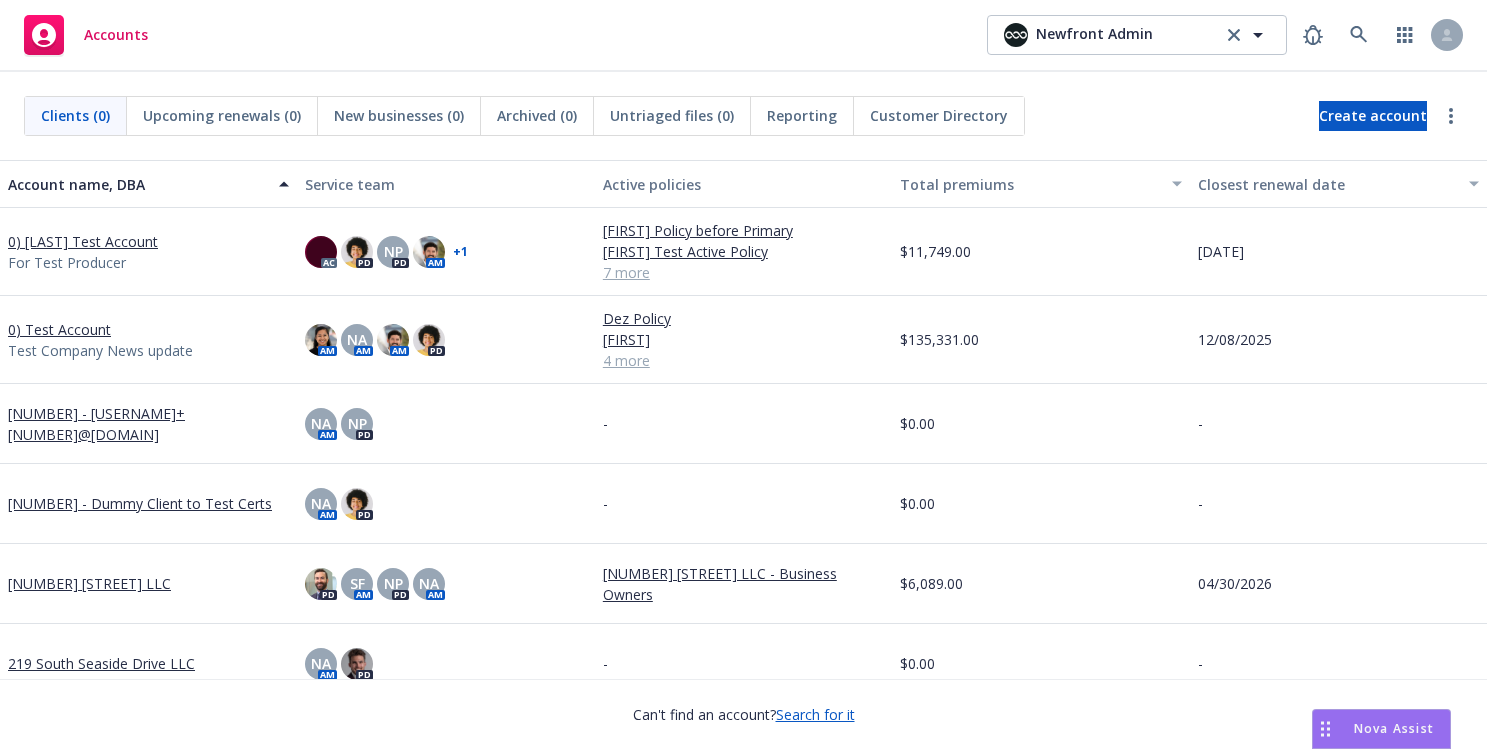 click on "Customer Directory" at bounding box center [939, 116] 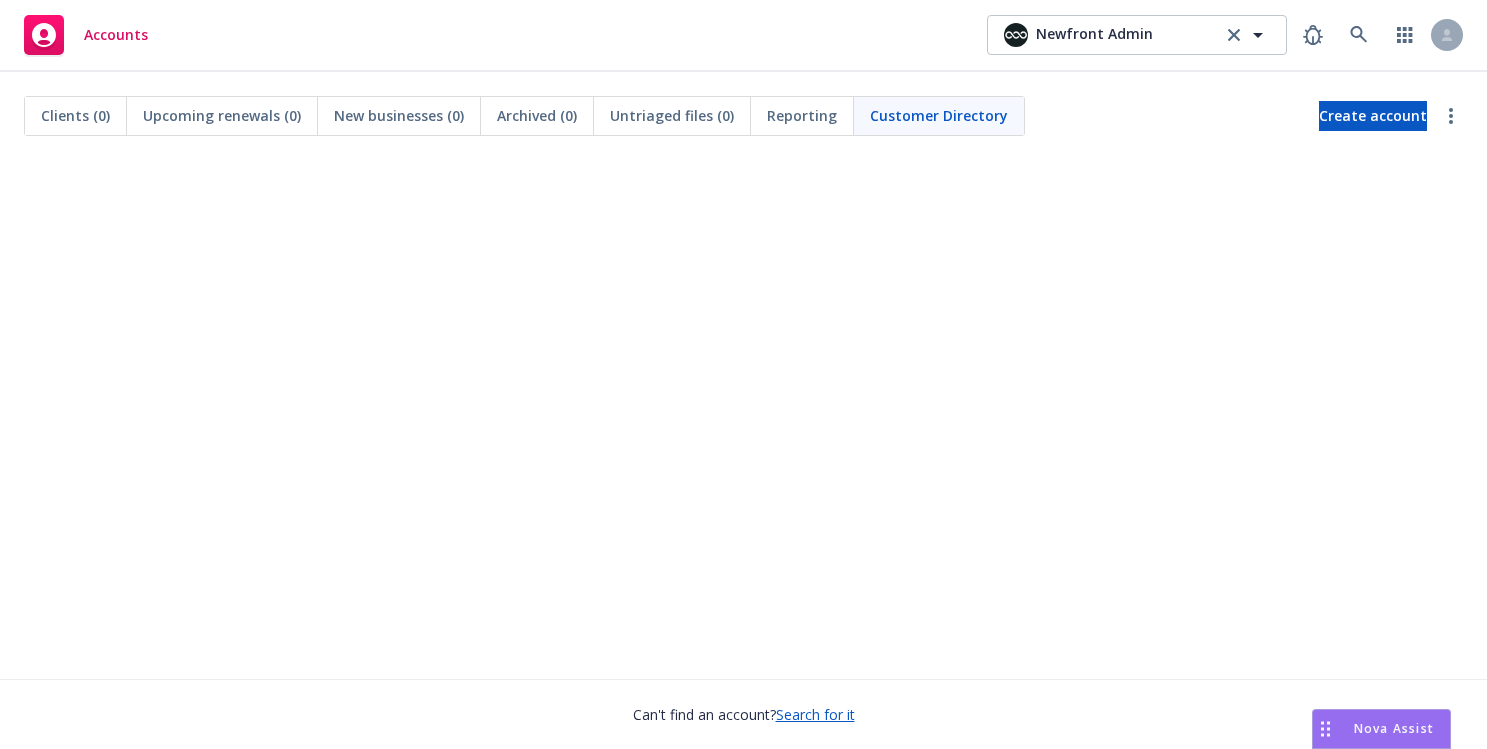 click on "Clients (0)" at bounding box center (75, 115) 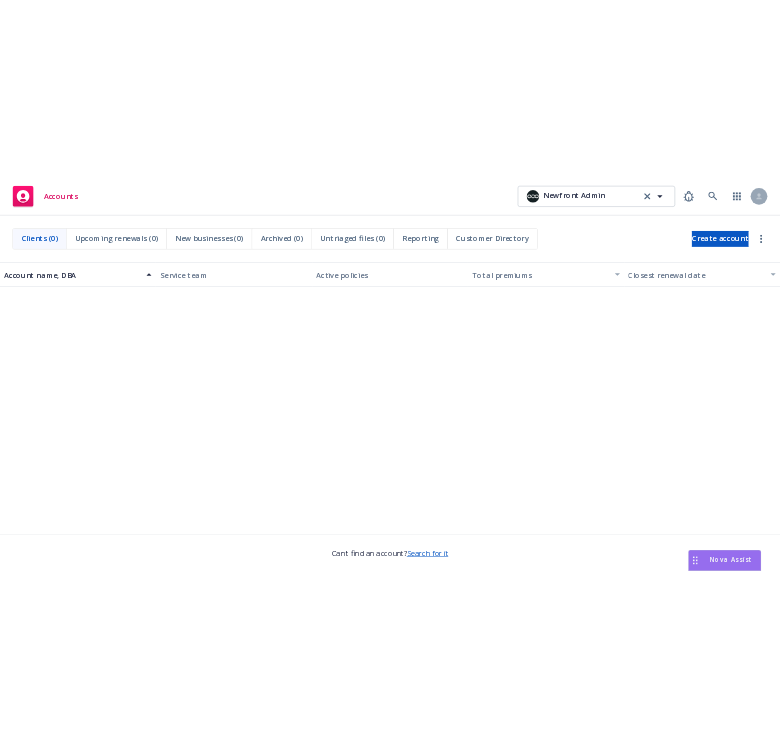 scroll, scrollTop: 0, scrollLeft: 0, axis: both 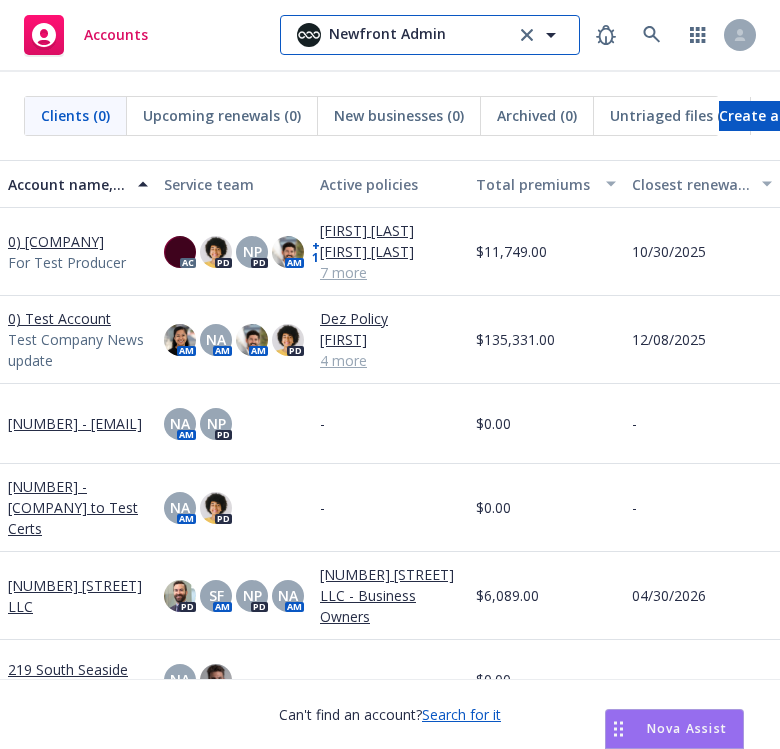 click on "Newfront Admin" at bounding box center [387, 35] 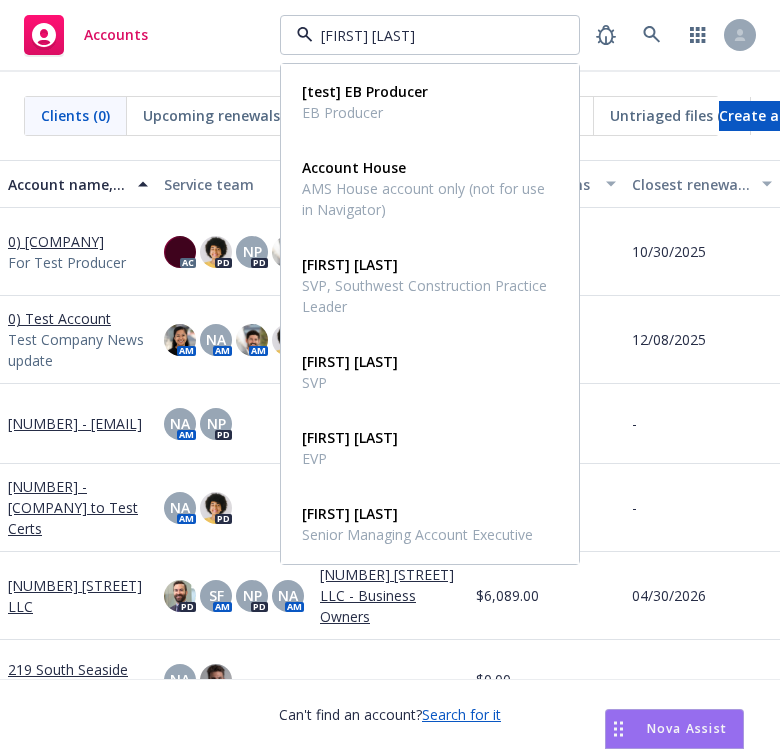type on "scott gault" 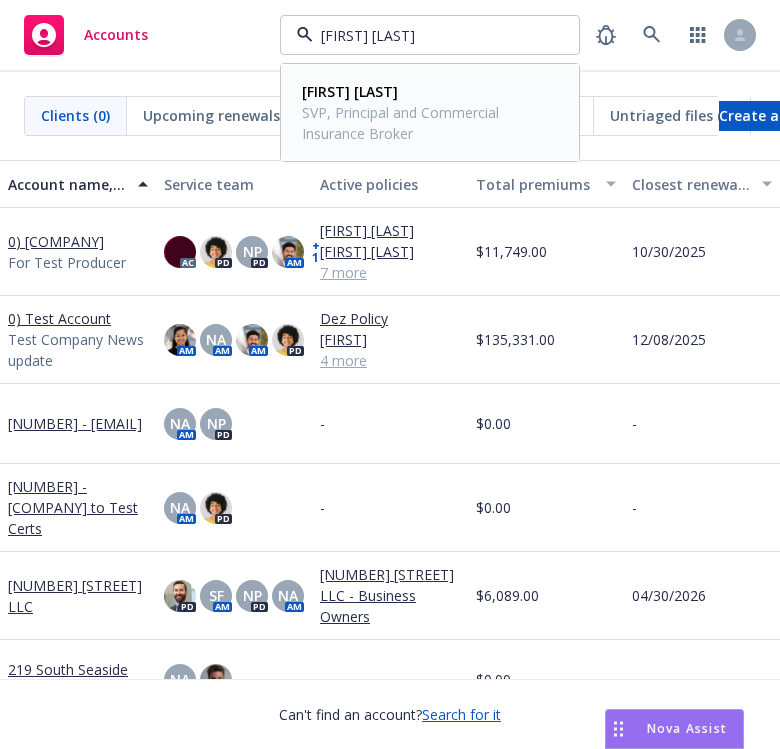 click on "[FIRST] [LAST]" at bounding box center (350, 91) 